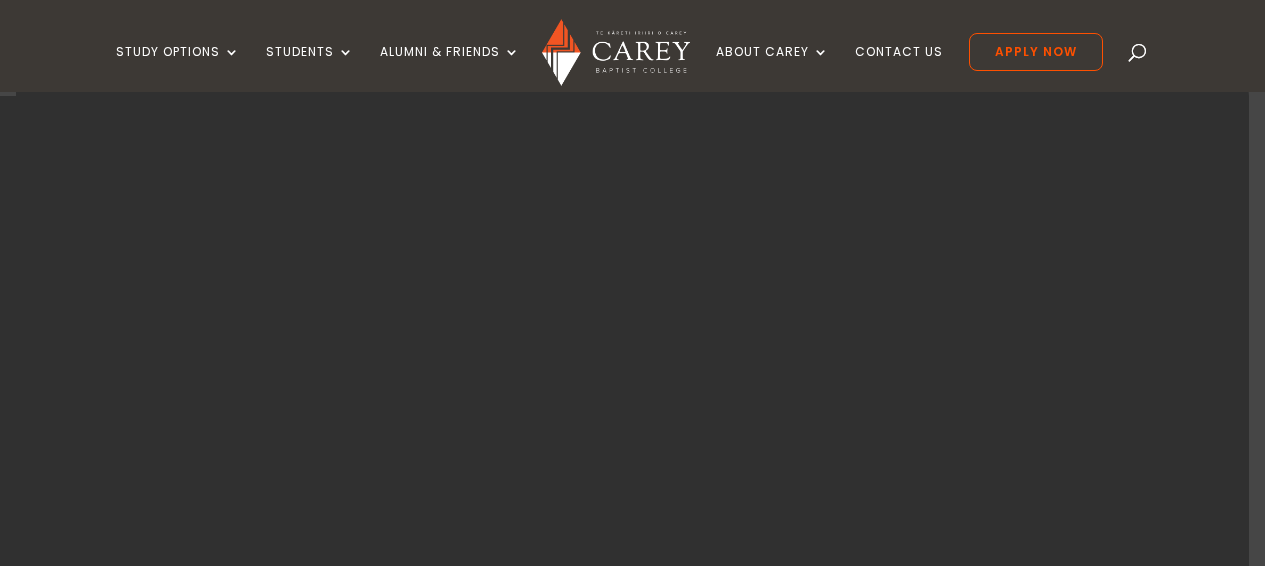 scroll, scrollTop: 0, scrollLeft: 0, axis: both 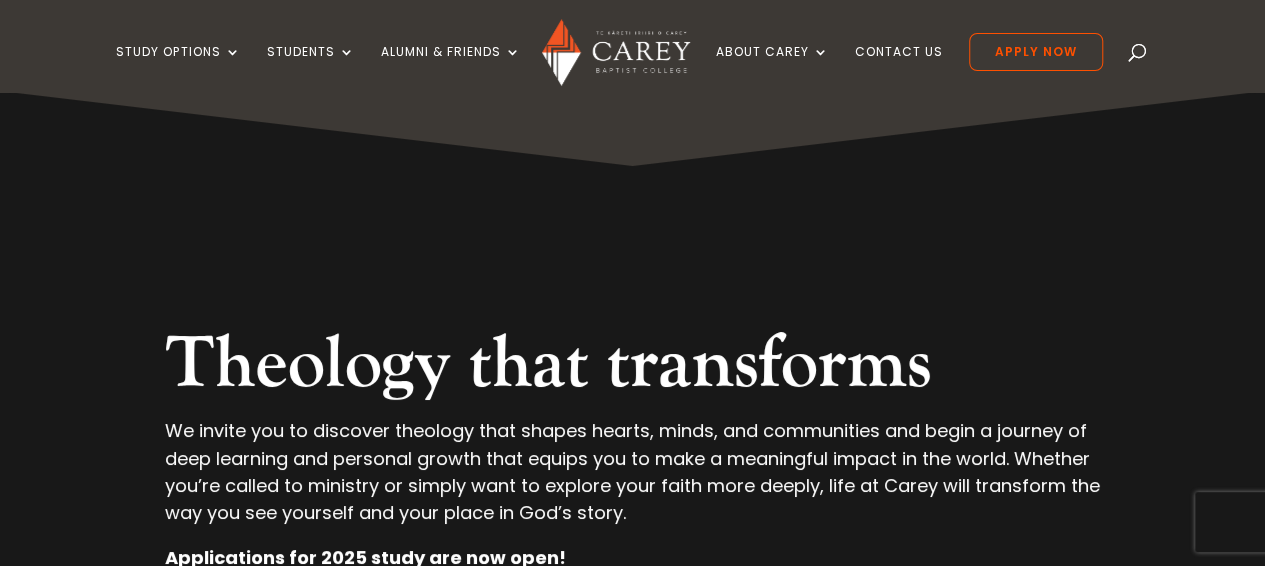 click at bounding box center [1138, 56] 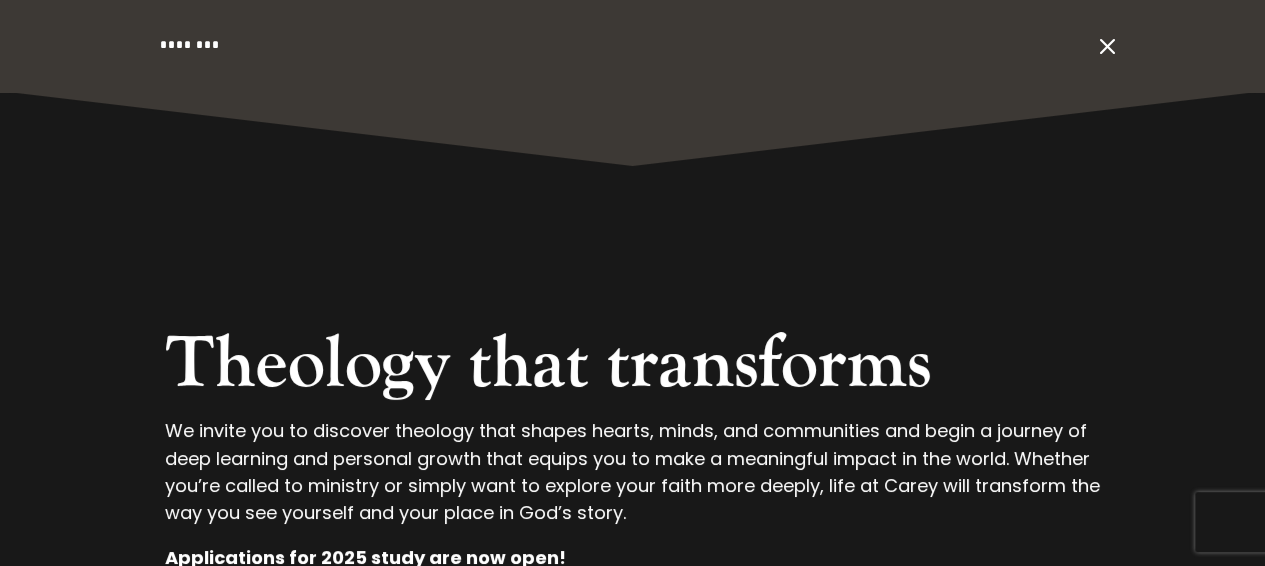 click at bounding box center [624, 45] 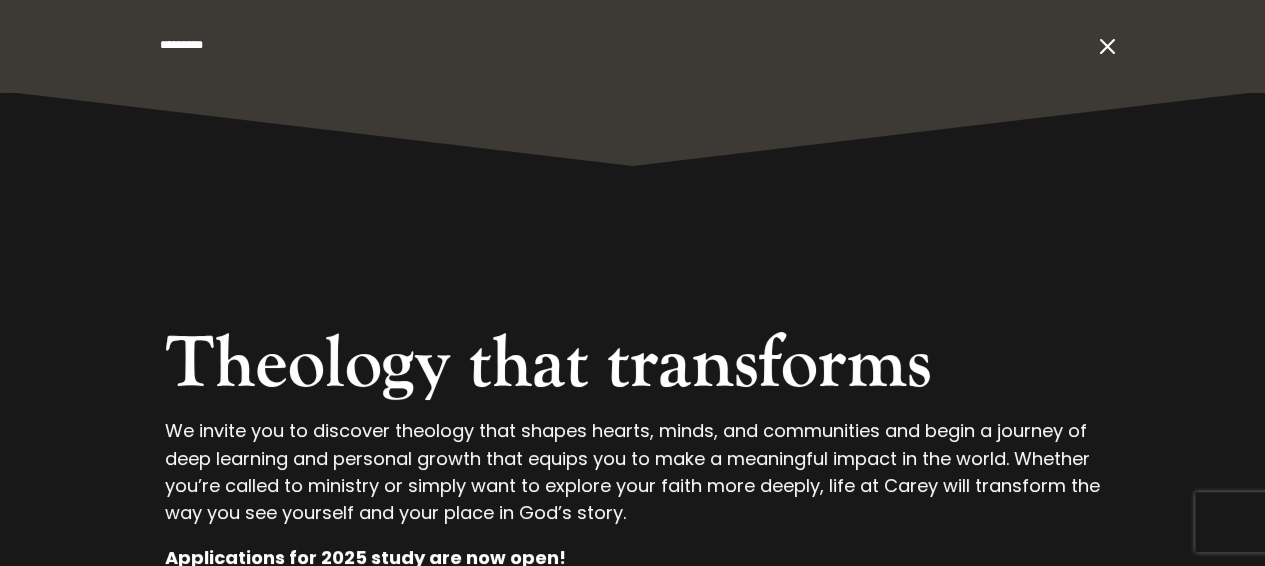 type on "*********" 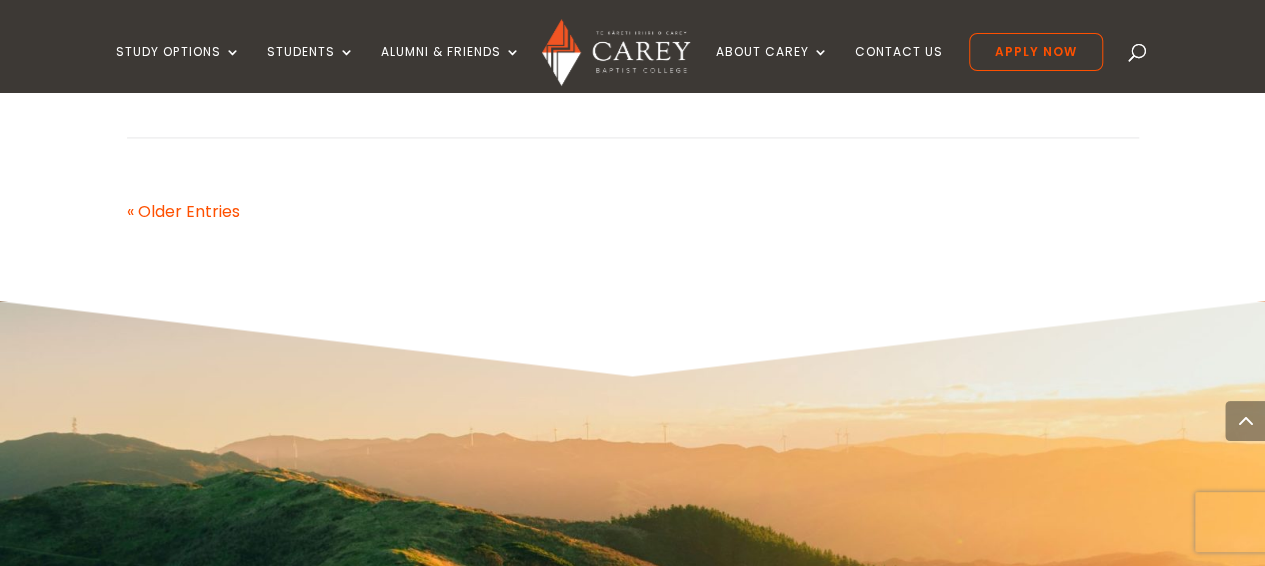scroll, scrollTop: 1300, scrollLeft: 0, axis: vertical 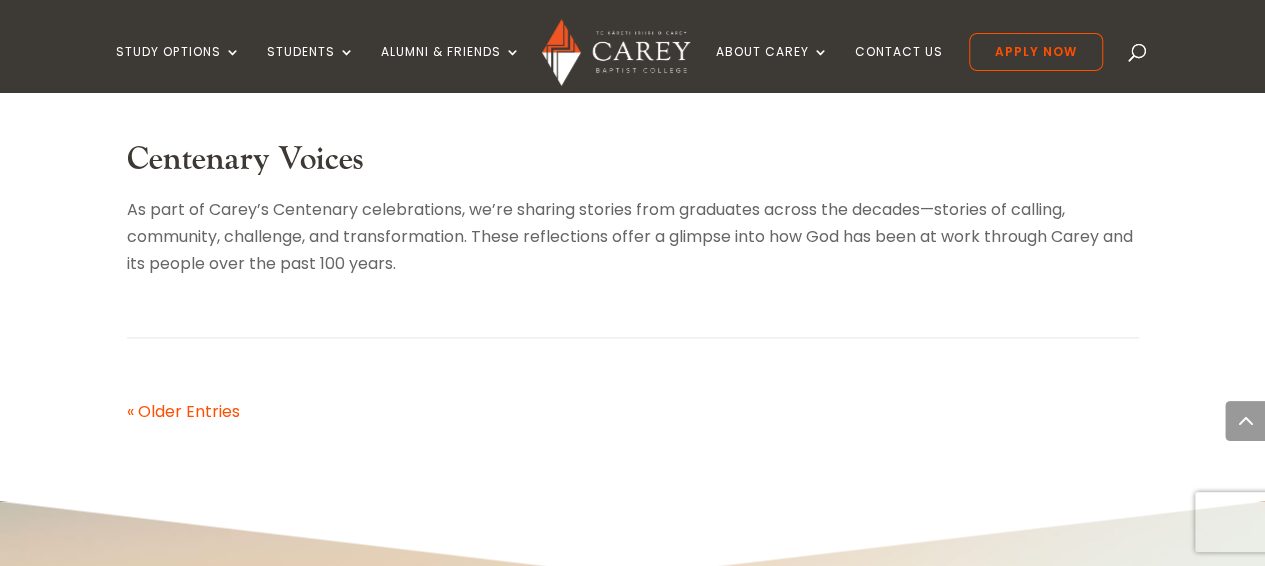 click on "« Older Entries" at bounding box center (183, 411) 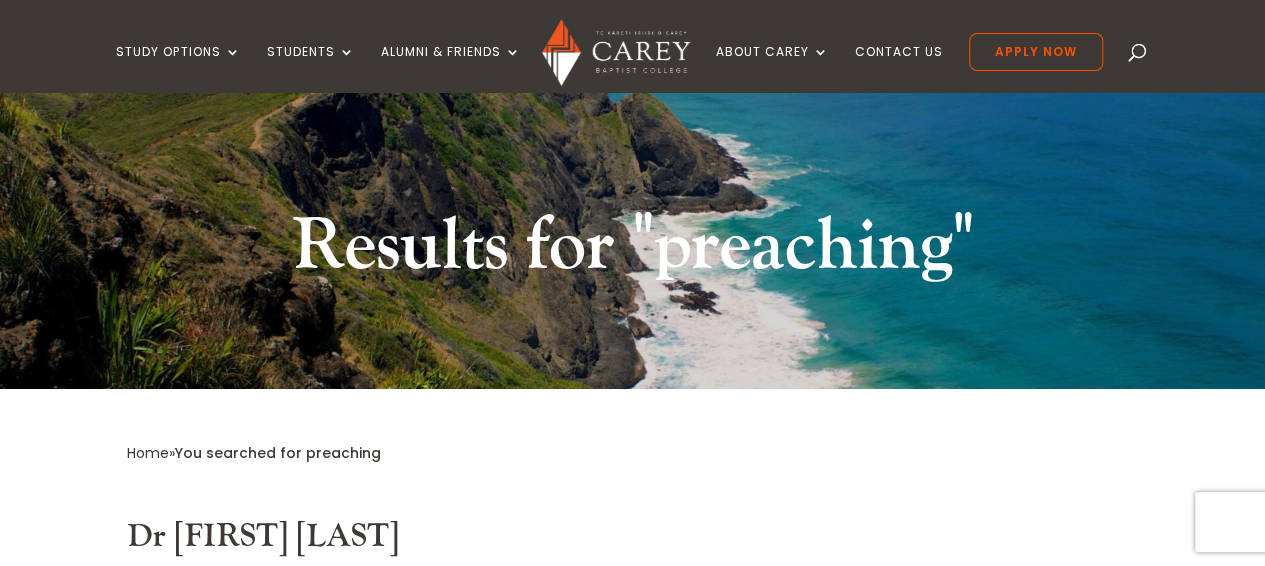 scroll, scrollTop: 0, scrollLeft: 0, axis: both 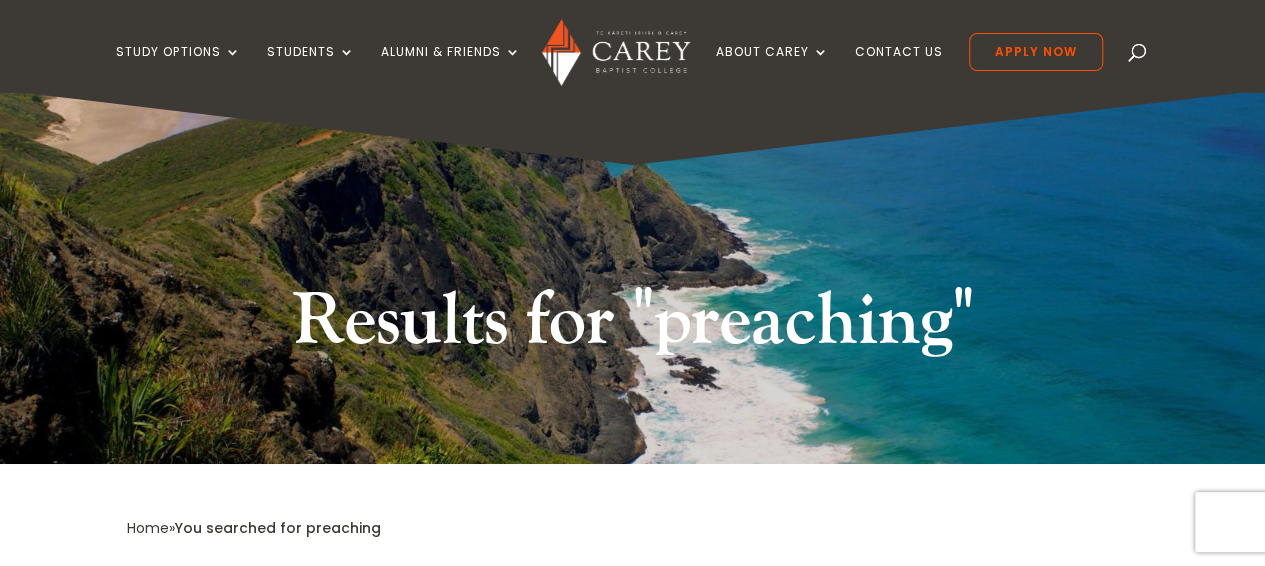 click at bounding box center [1138, 56] 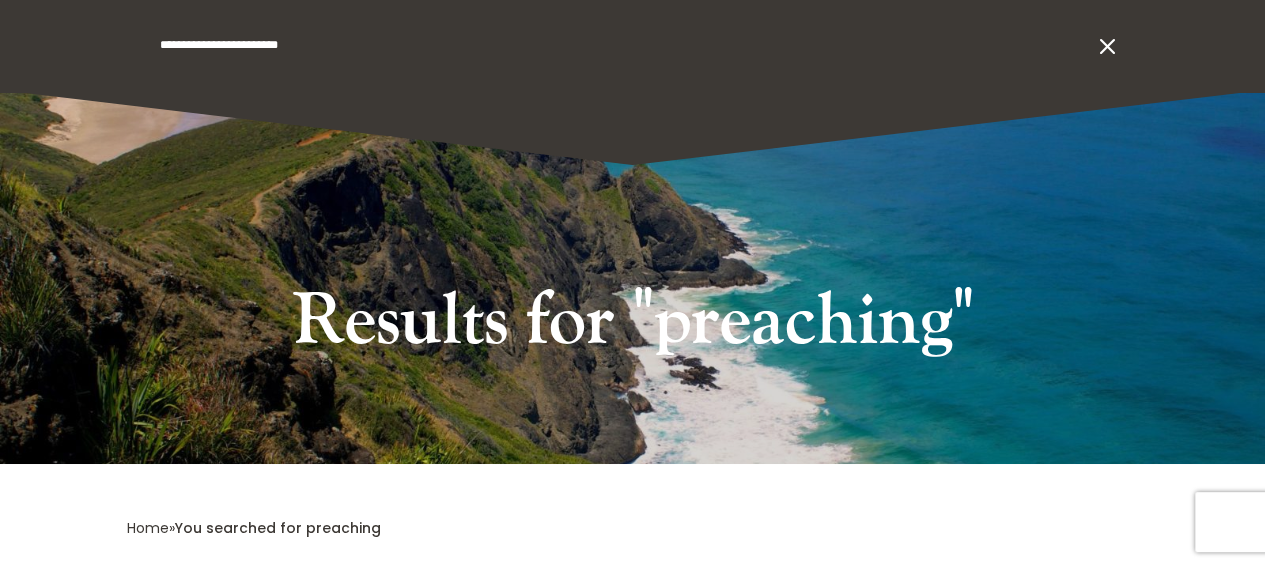 type on "**********" 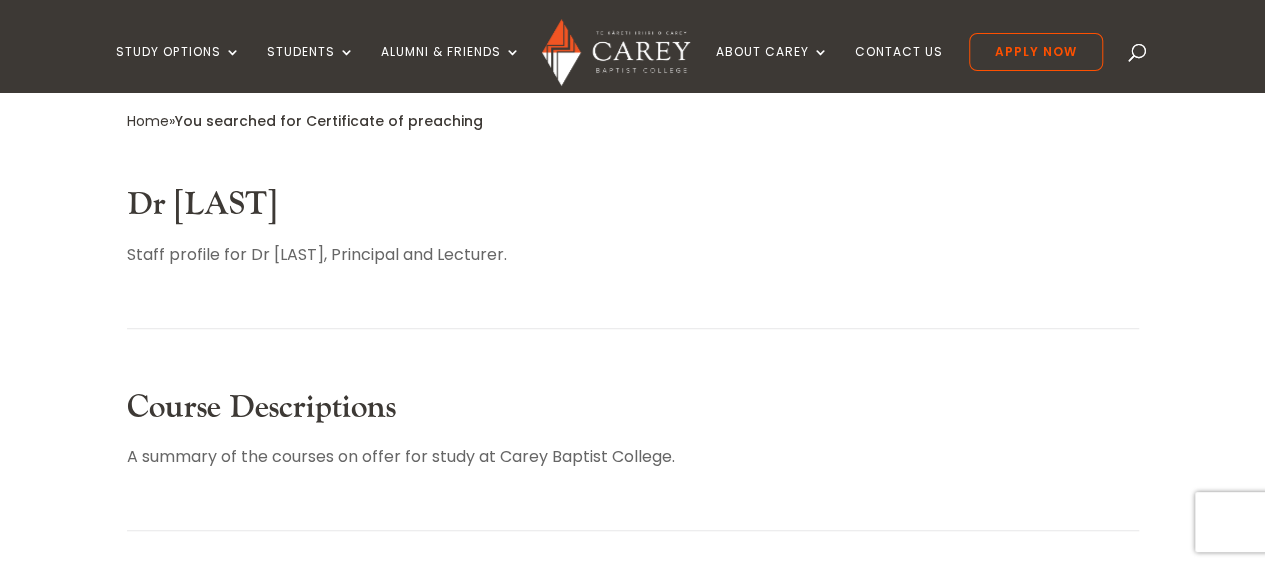 scroll, scrollTop: 600, scrollLeft: 0, axis: vertical 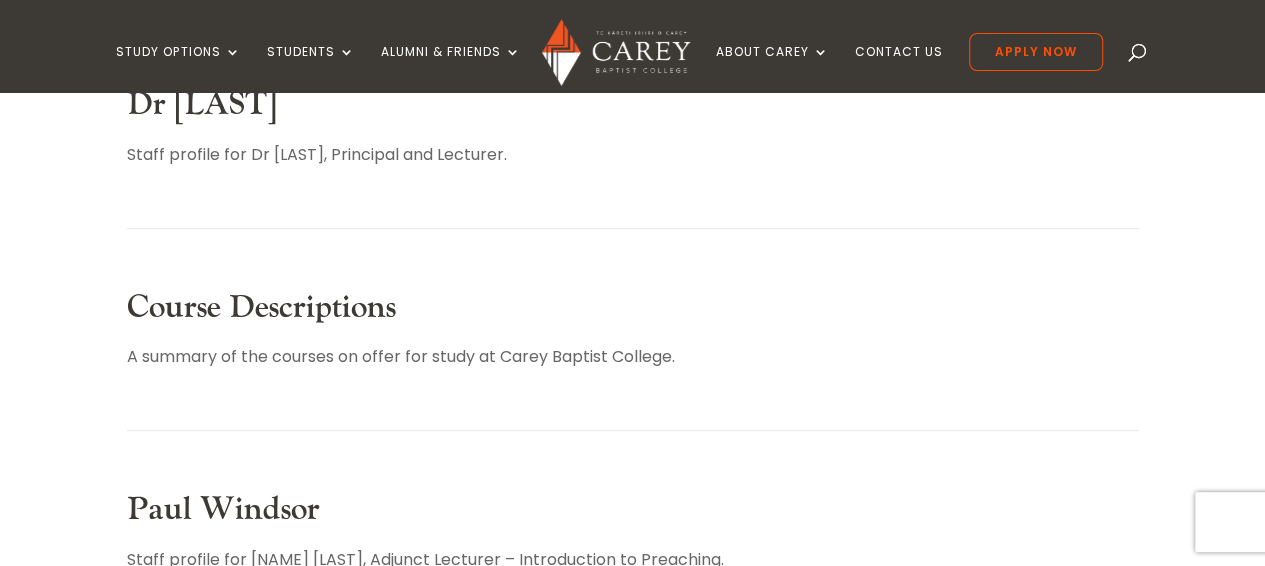 click on "Course Descriptions" at bounding box center (261, 307) 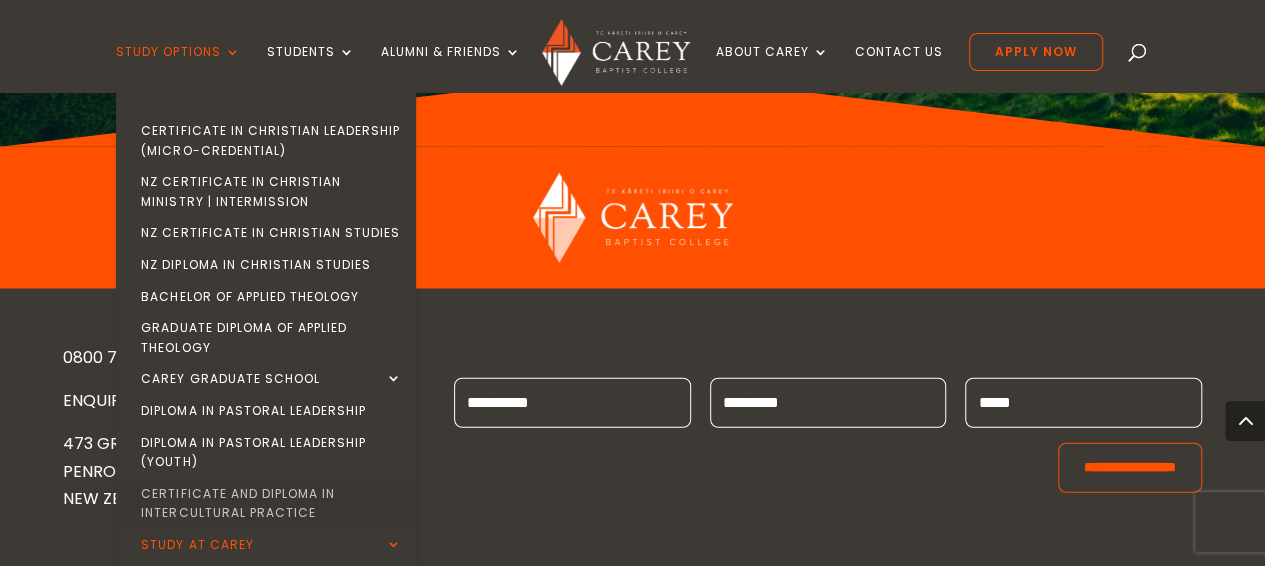 scroll, scrollTop: 25200, scrollLeft: 0, axis: vertical 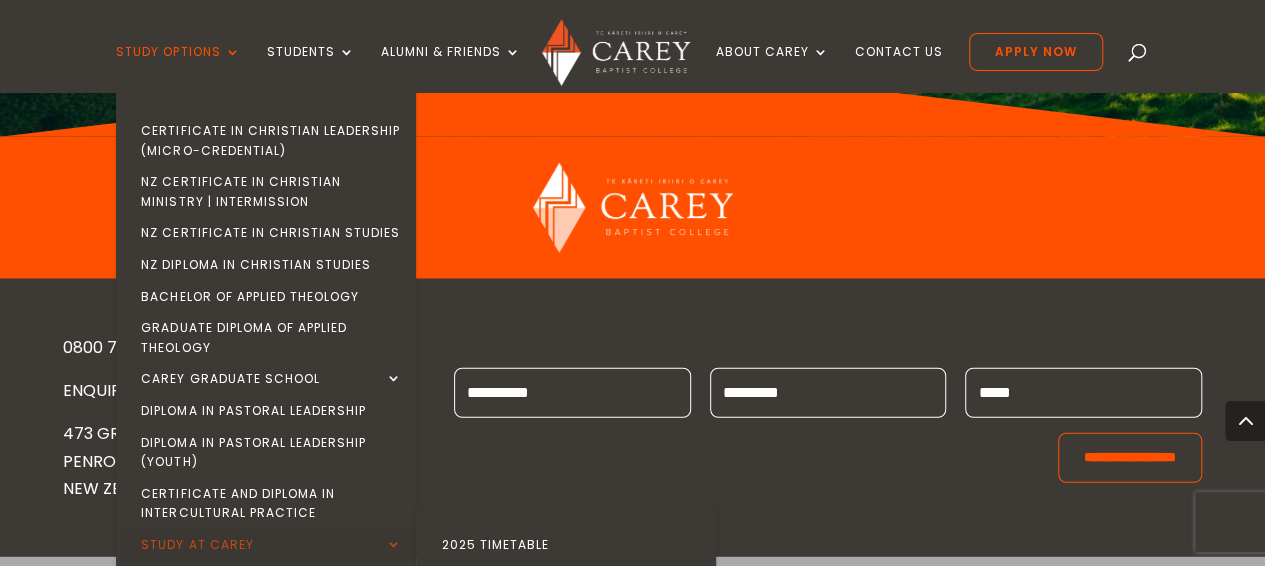 click on "Study at Carey" at bounding box center [271, 545] 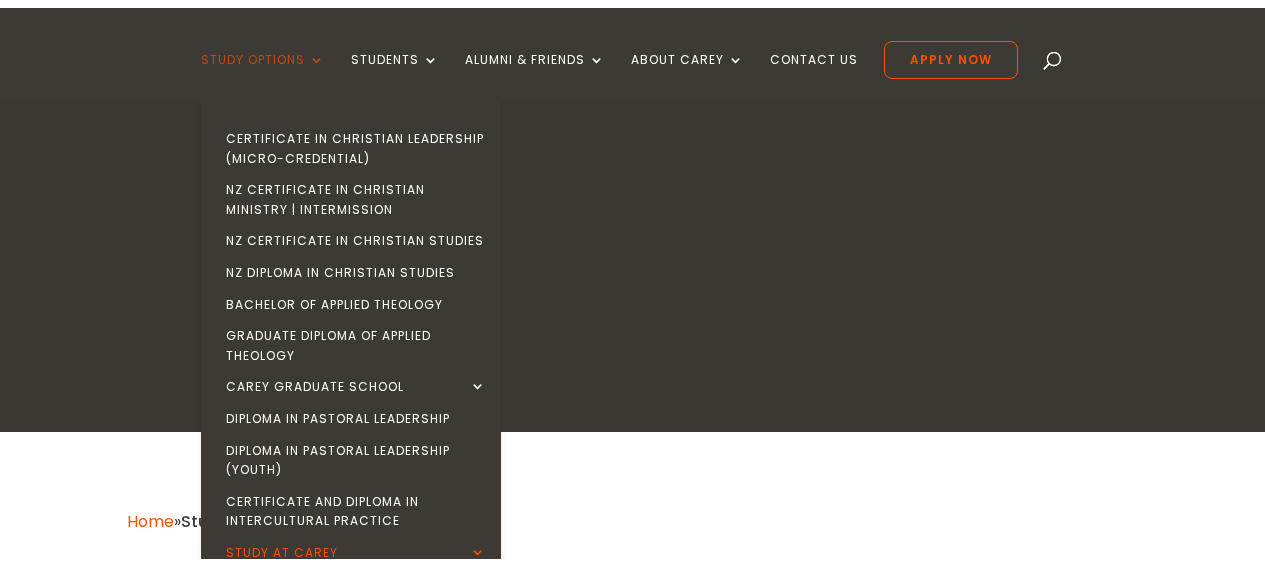 scroll, scrollTop: 0, scrollLeft: 0, axis: both 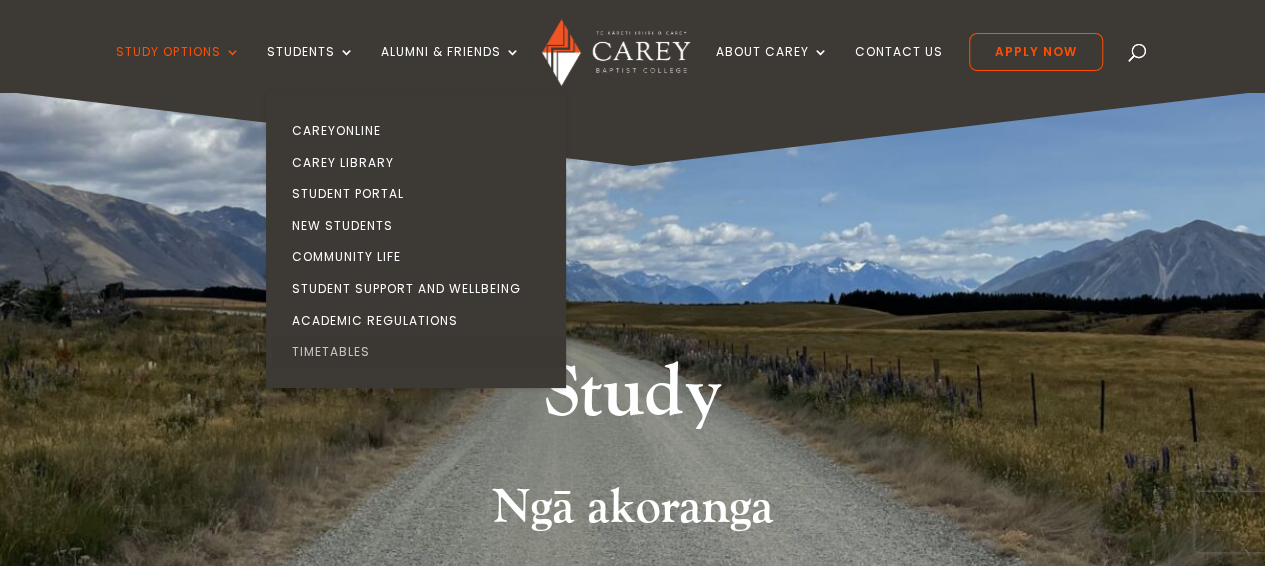 click on "Timetables" at bounding box center (421, 352) 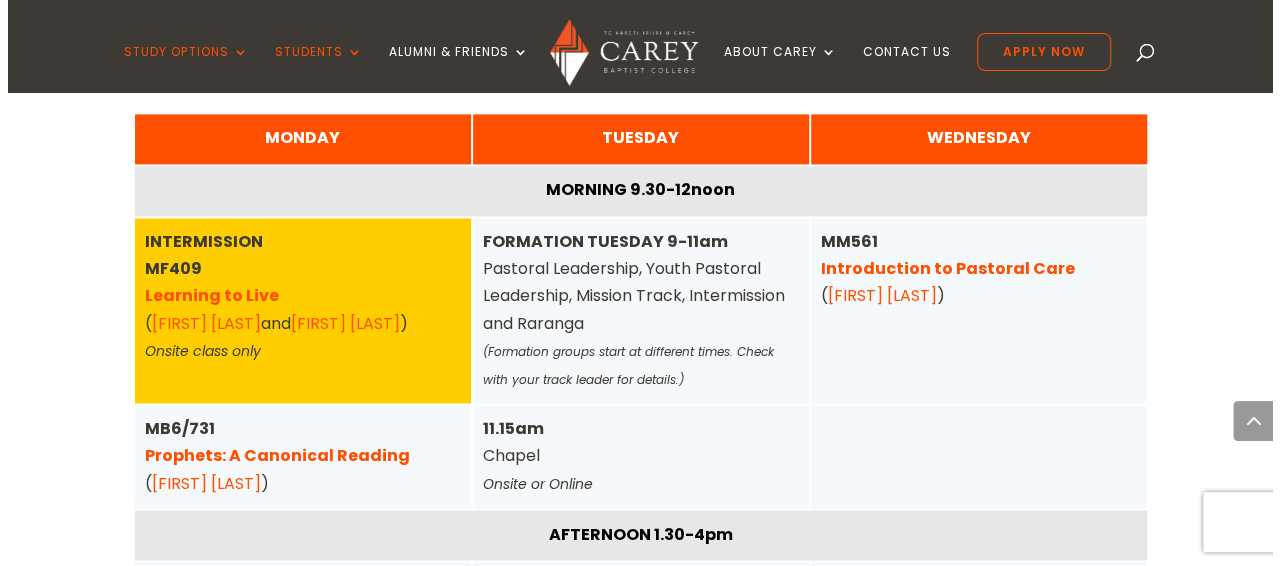 scroll, scrollTop: 4536, scrollLeft: 0, axis: vertical 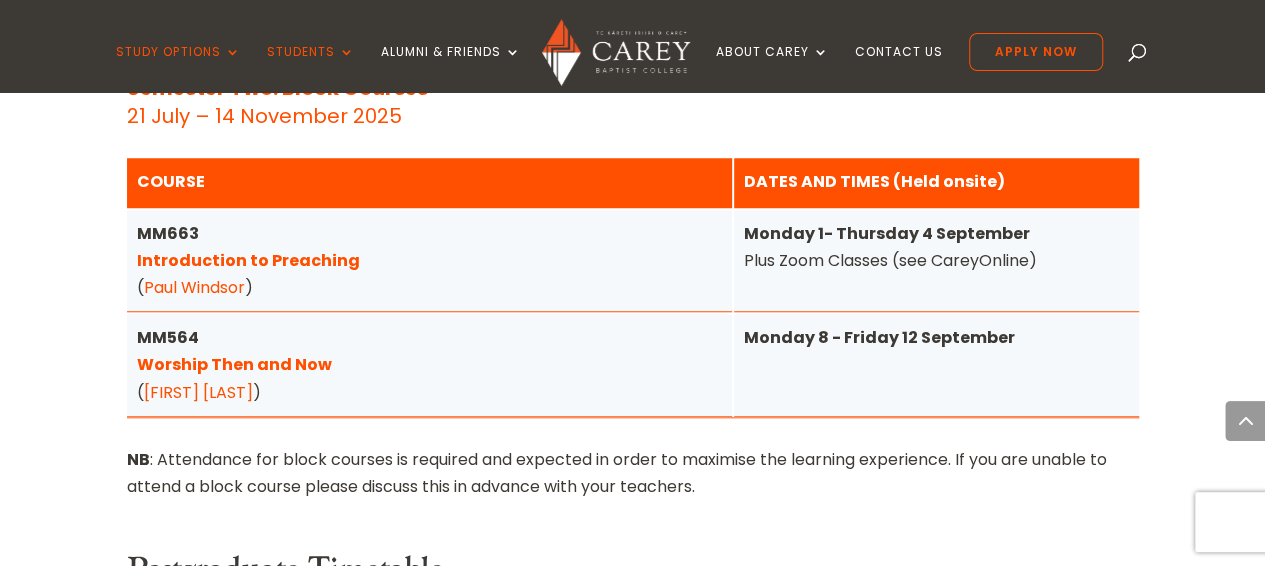 click on "Introduction to Preaching" at bounding box center [248, 260] 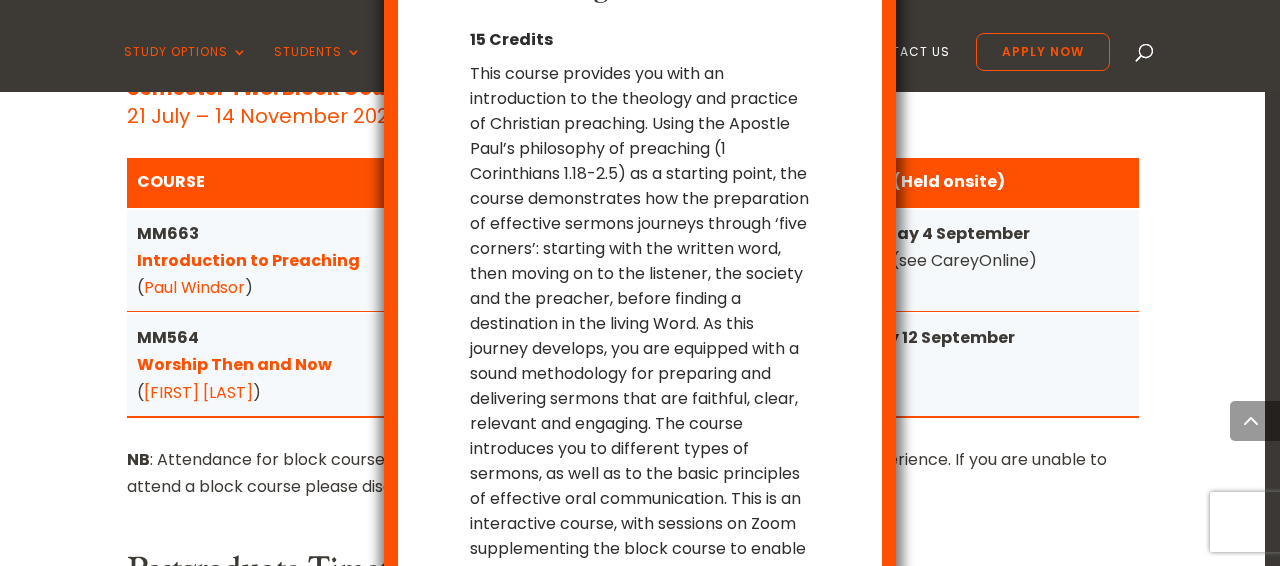 scroll, scrollTop: 154, scrollLeft: 0, axis: vertical 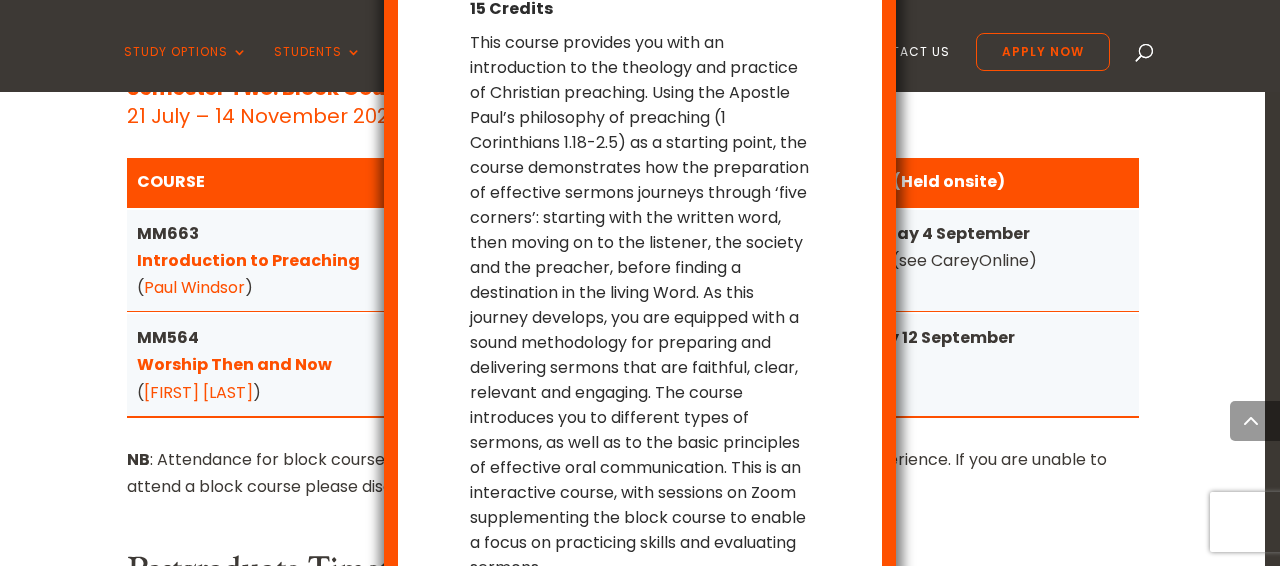 click on "MM663 Introduction to Preaching
15 Credits
x Close" at bounding box center (640, 283) 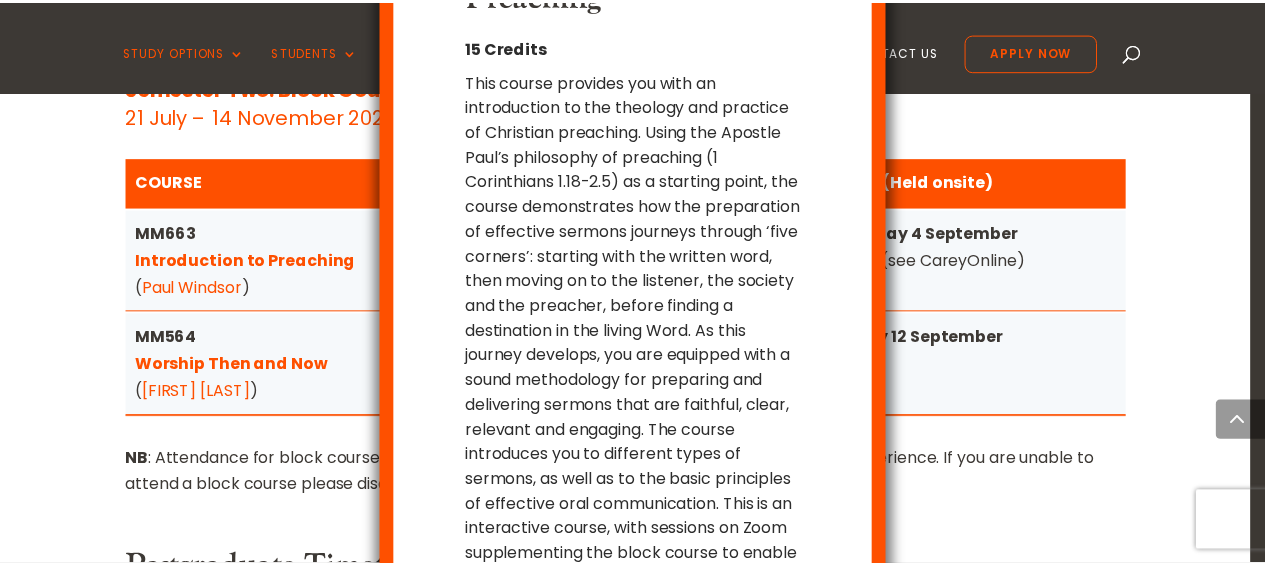 scroll, scrollTop: 197, scrollLeft: 0, axis: vertical 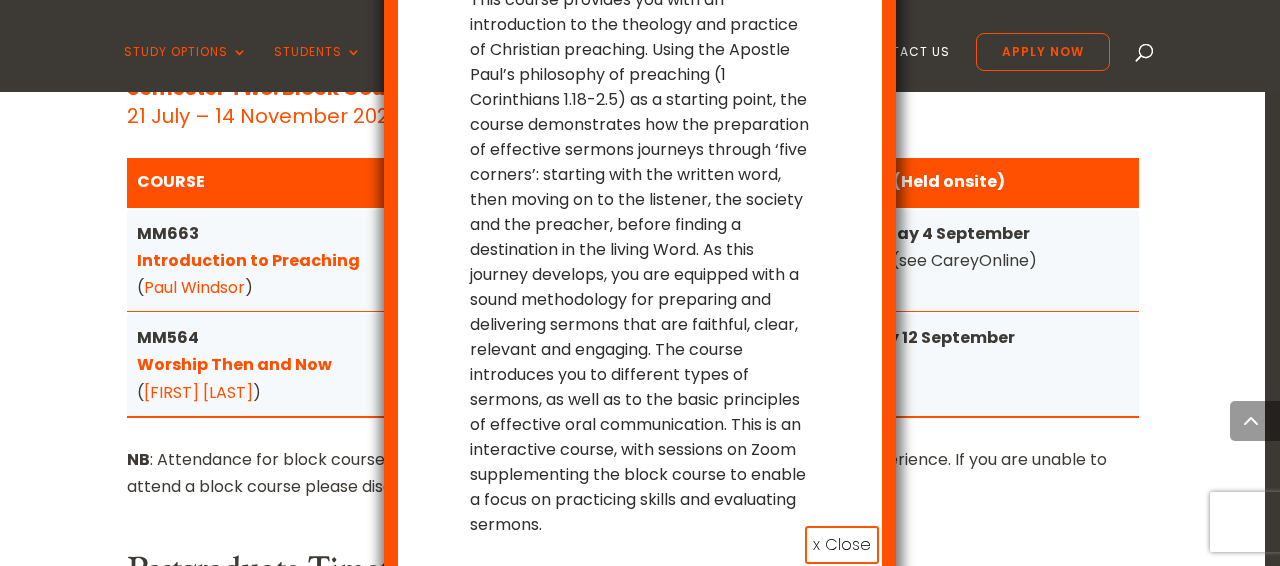 click on "x Close" at bounding box center [842, 545] 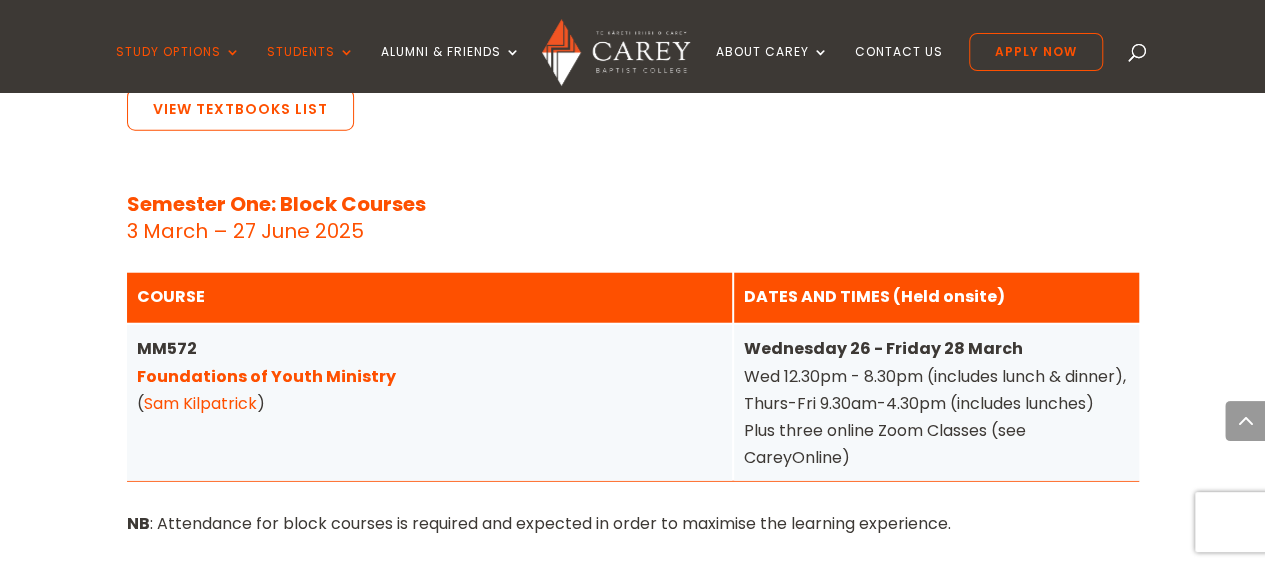 scroll, scrollTop: 2436, scrollLeft: 0, axis: vertical 